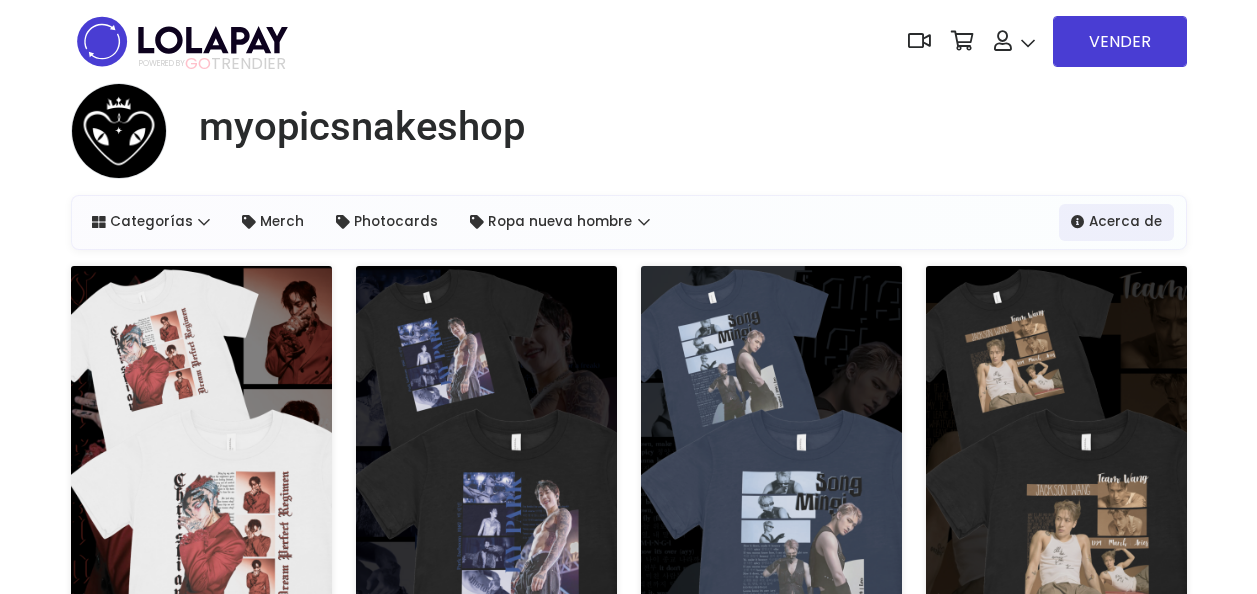 scroll, scrollTop: 0, scrollLeft: 0, axis: both 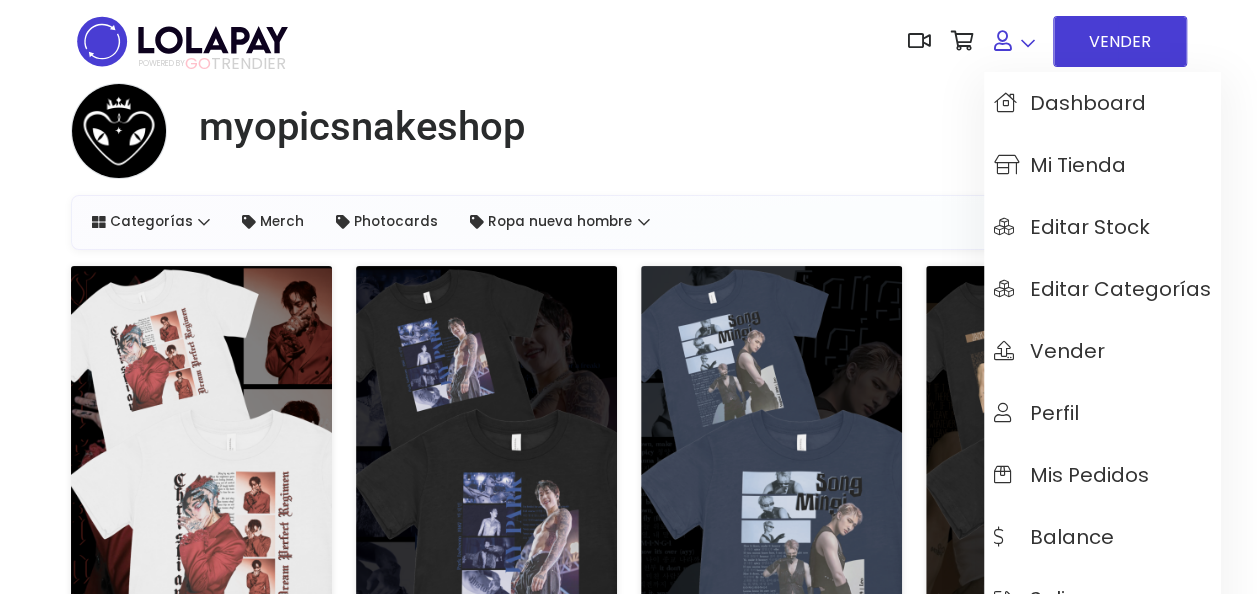 click at bounding box center [1014, 41] 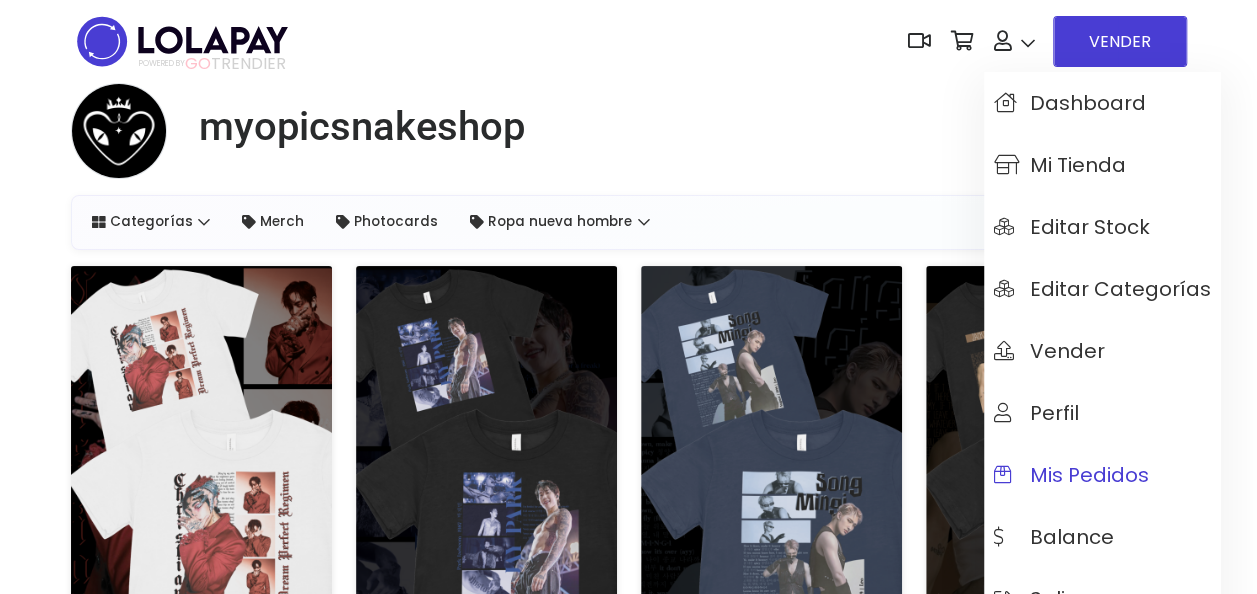 click on "Mis pedidos" at bounding box center [1071, 475] 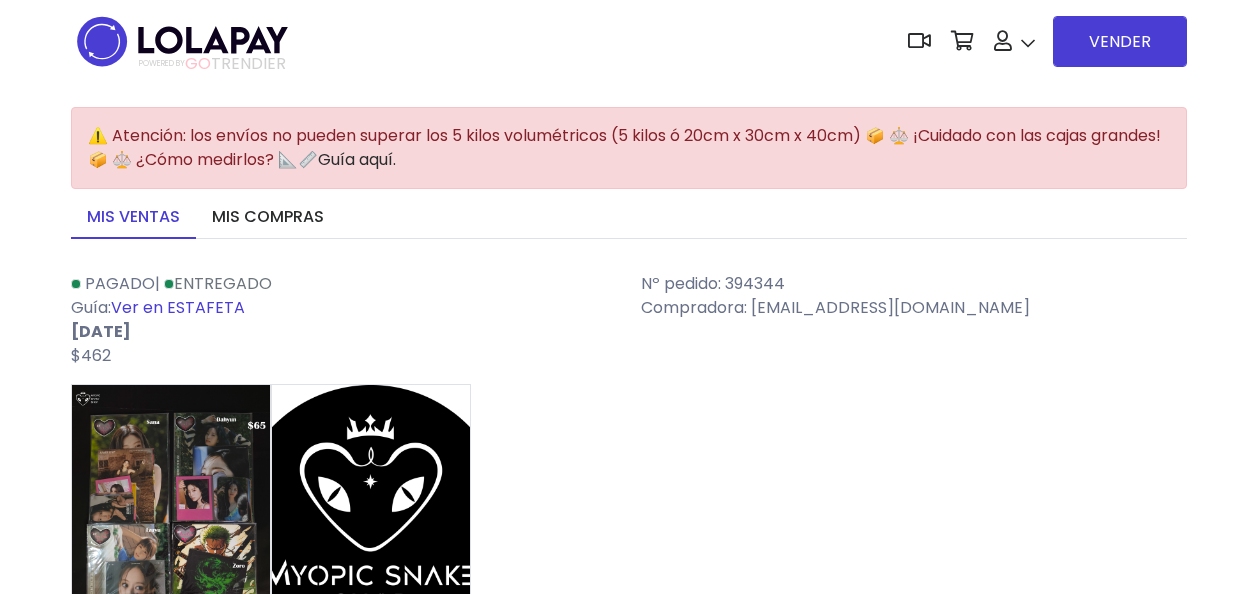 scroll, scrollTop: 0, scrollLeft: 0, axis: both 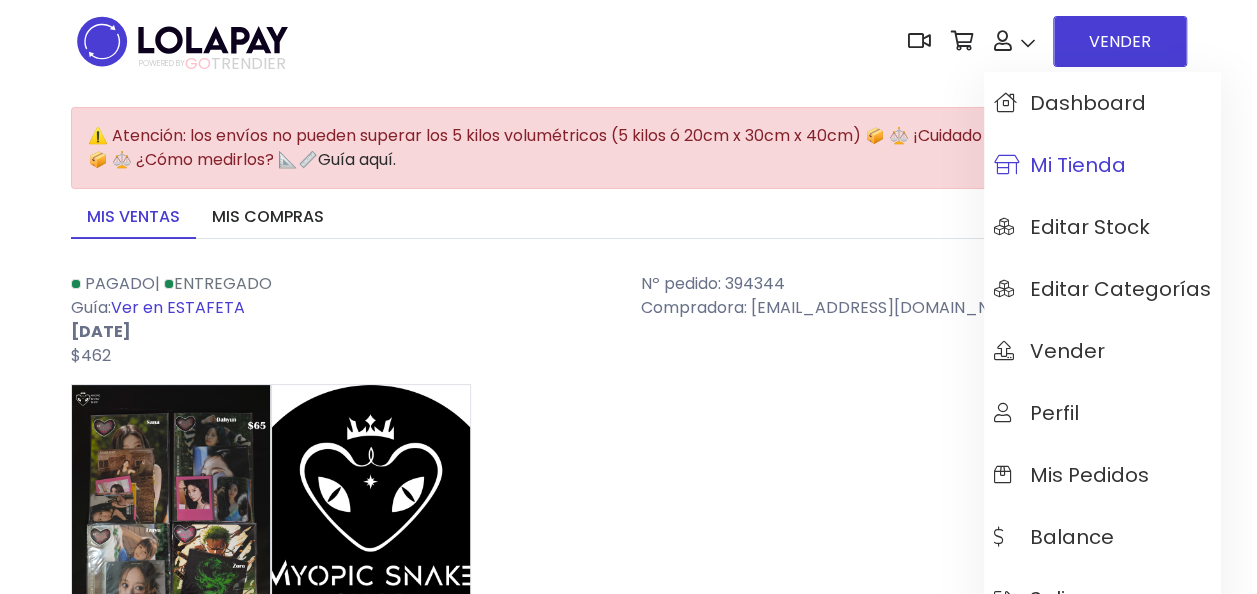 click on "Mi tienda" at bounding box center [1060, 165] 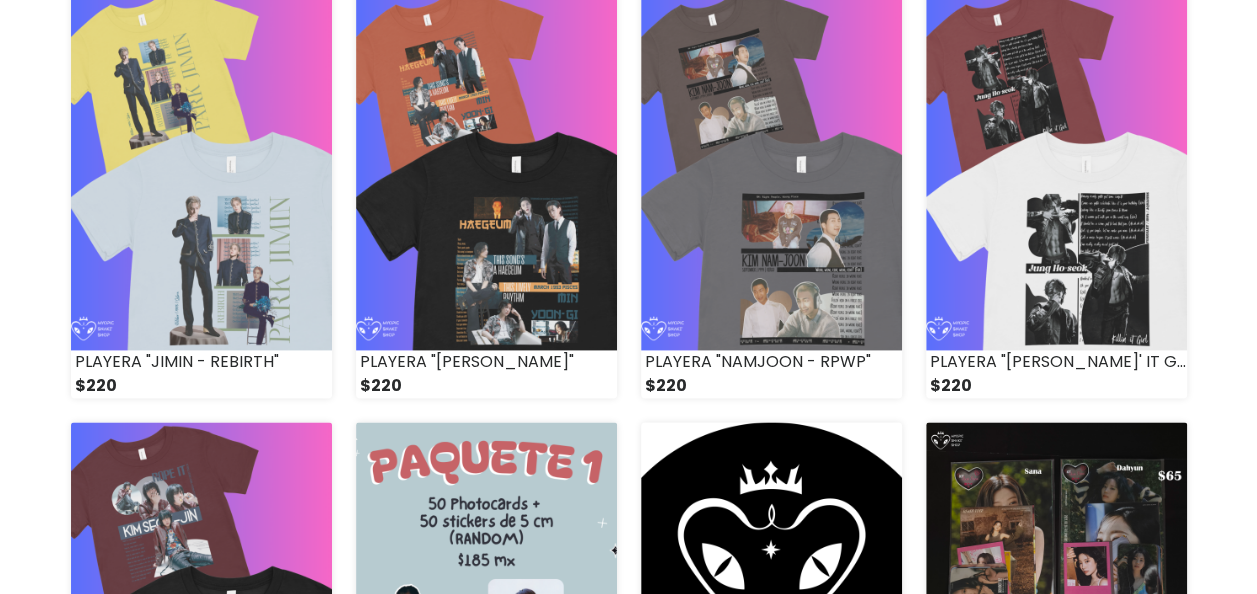 scroll, scrollTop: 1400, scrollLeft: 0, axis: vertical 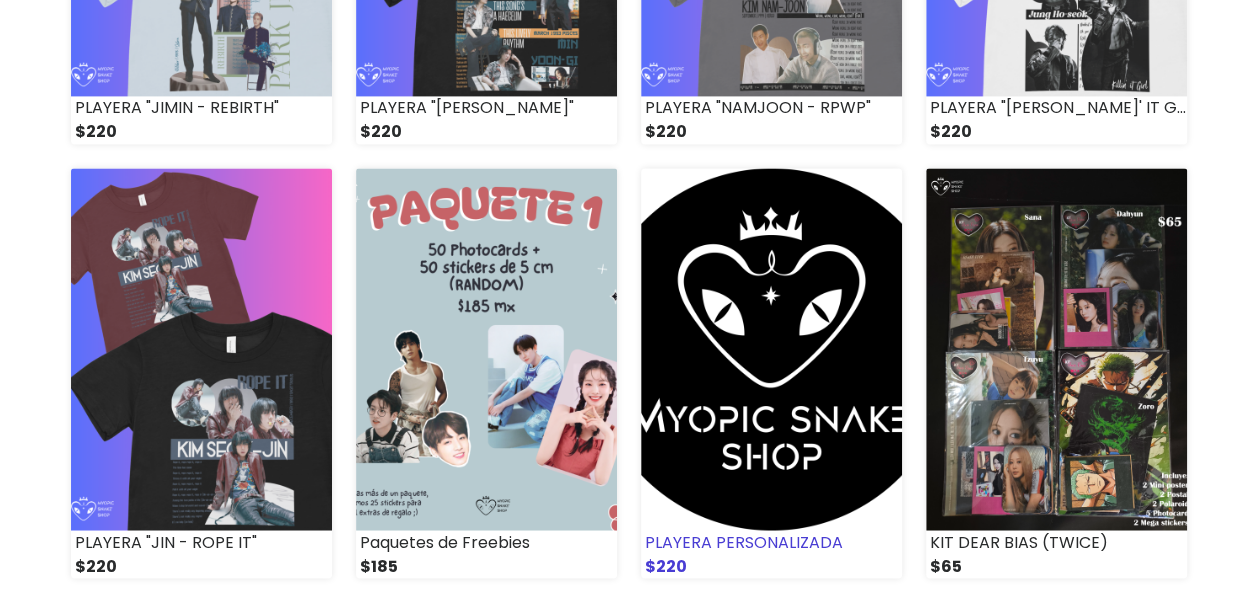 click at bounding box center (771, 349) 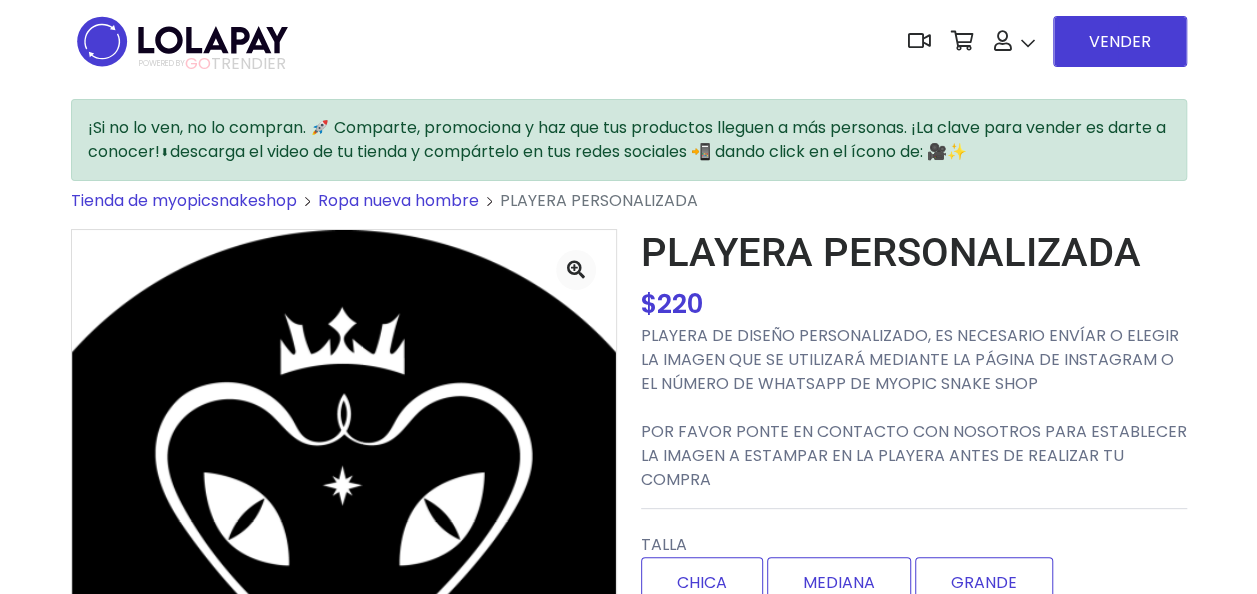 scroll, scrollTop: 300, scrollLeft: 0, axis: vertical 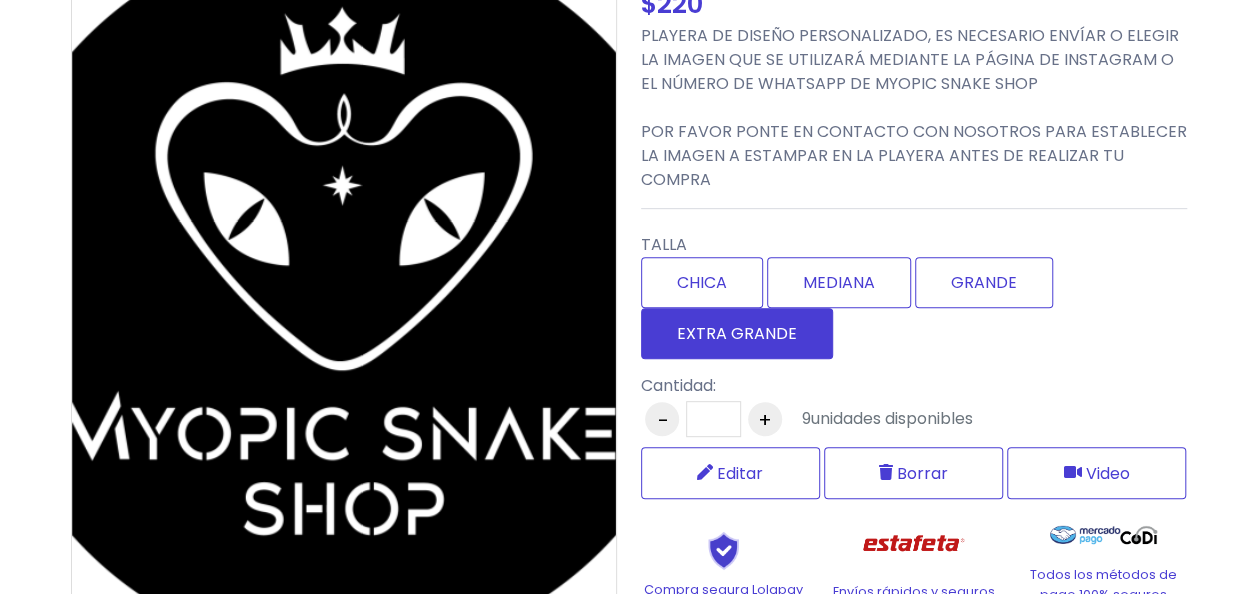 click on "EXTRA GRANDE" at bounding box center (737, 333) 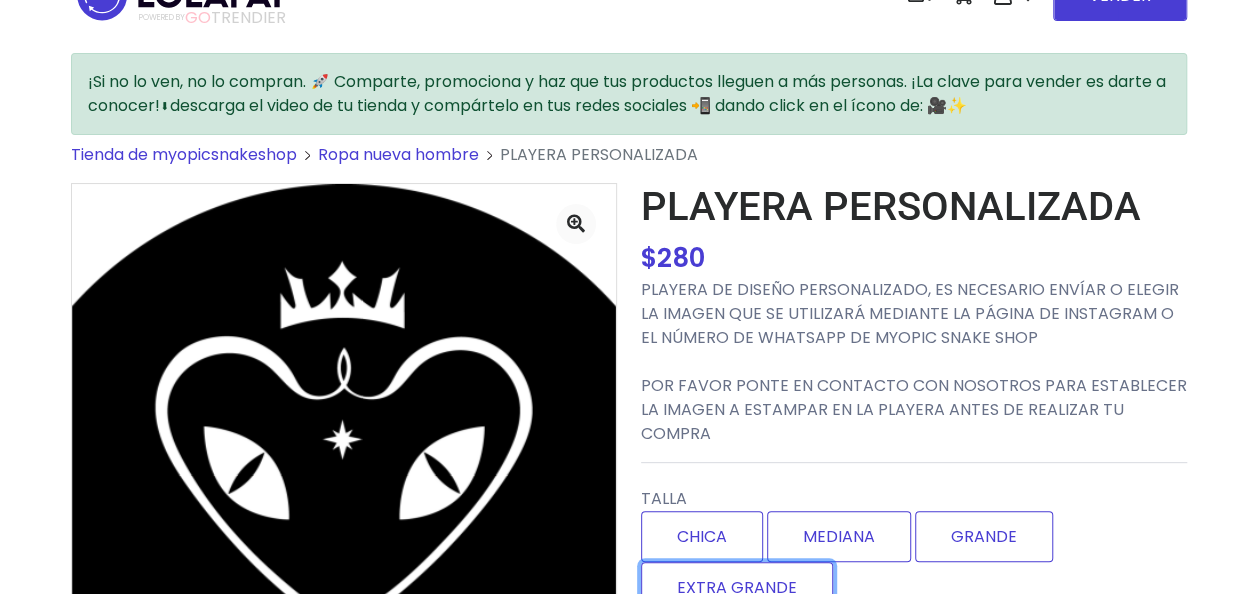 scroll, scrollTop: 0, scrollLeft: 0, axis: both 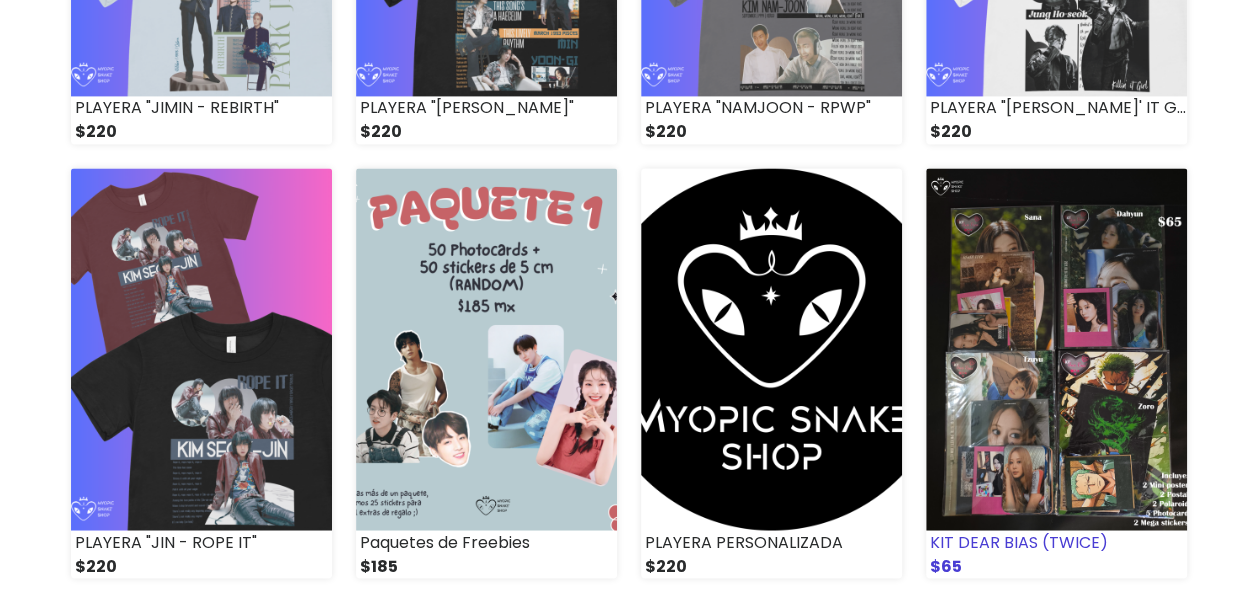 click at bounding box center (1056, 349) 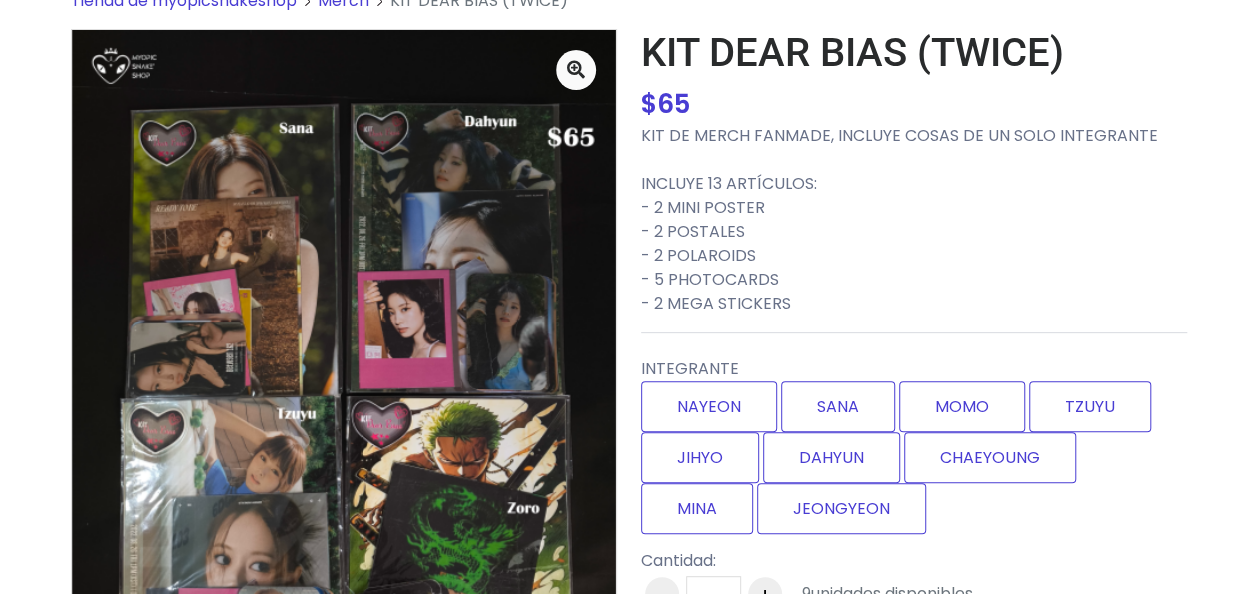 scroll, scrollTop: 300, scrollLeft: 0, axis: vertical 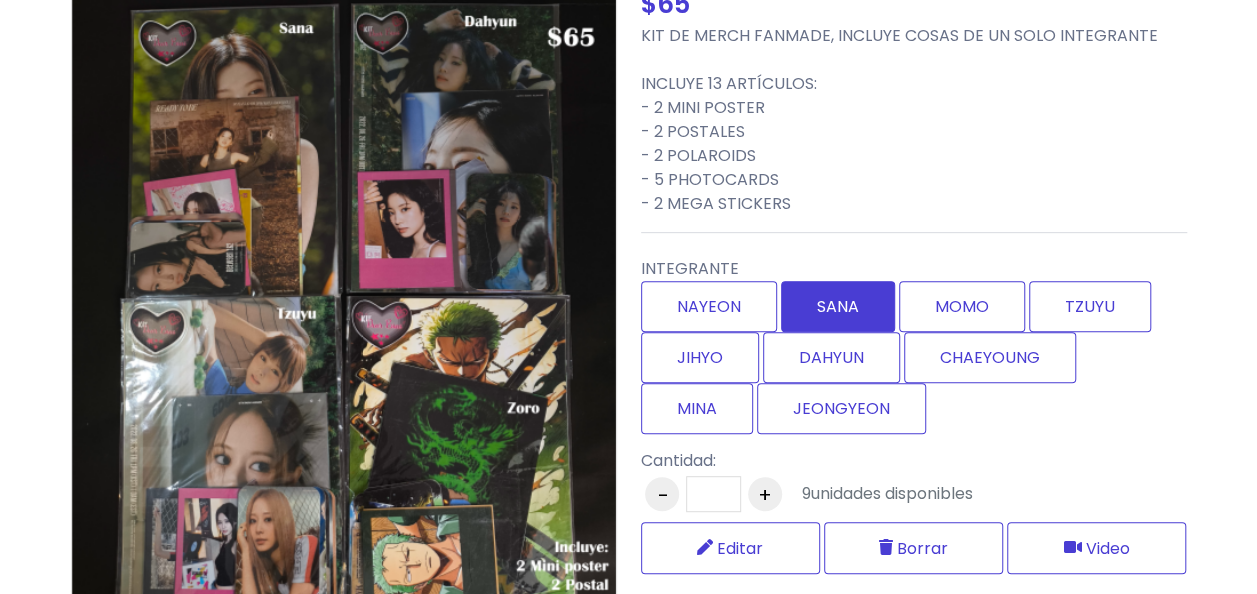 click on "SANA" at bounding box center [838, 306] 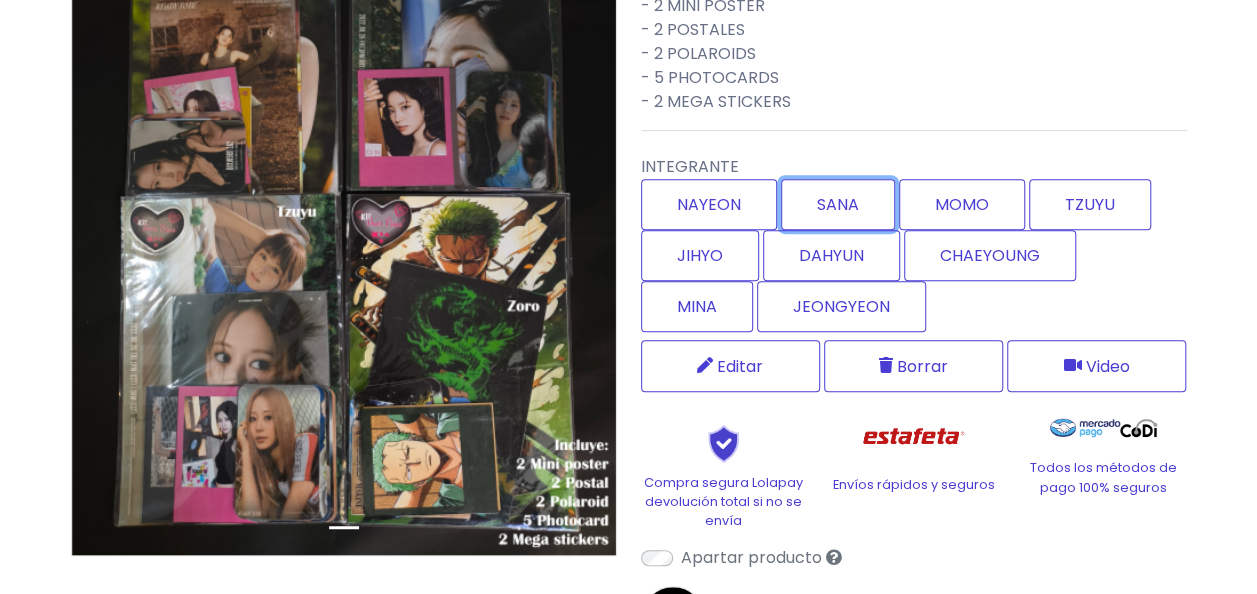 scroll, scrollTop: 400, scrollLeft: 0, axis: vertical 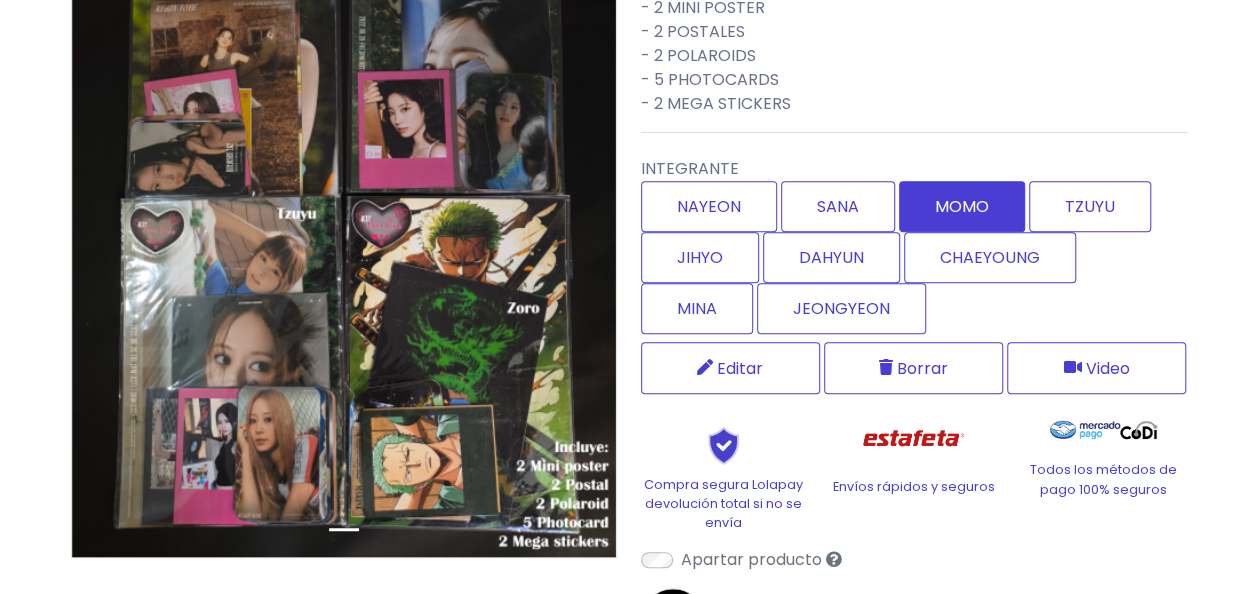 click on "MOMO" at bounding box center [962, 206] 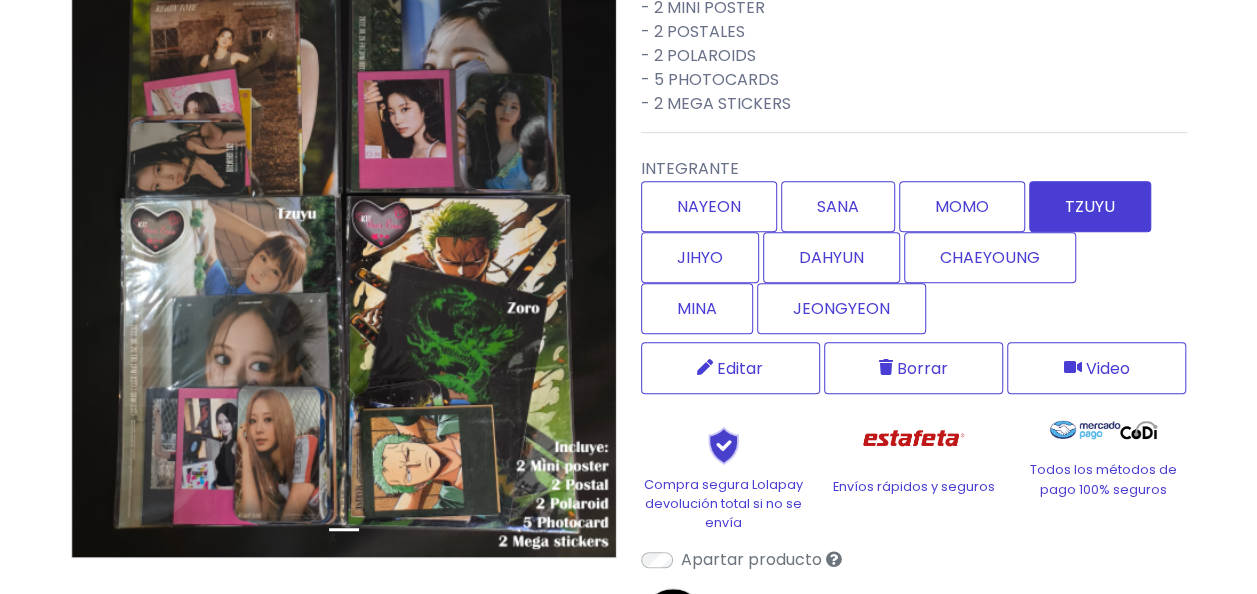 click on "TZUYU" at bounding box center (1090, 206) 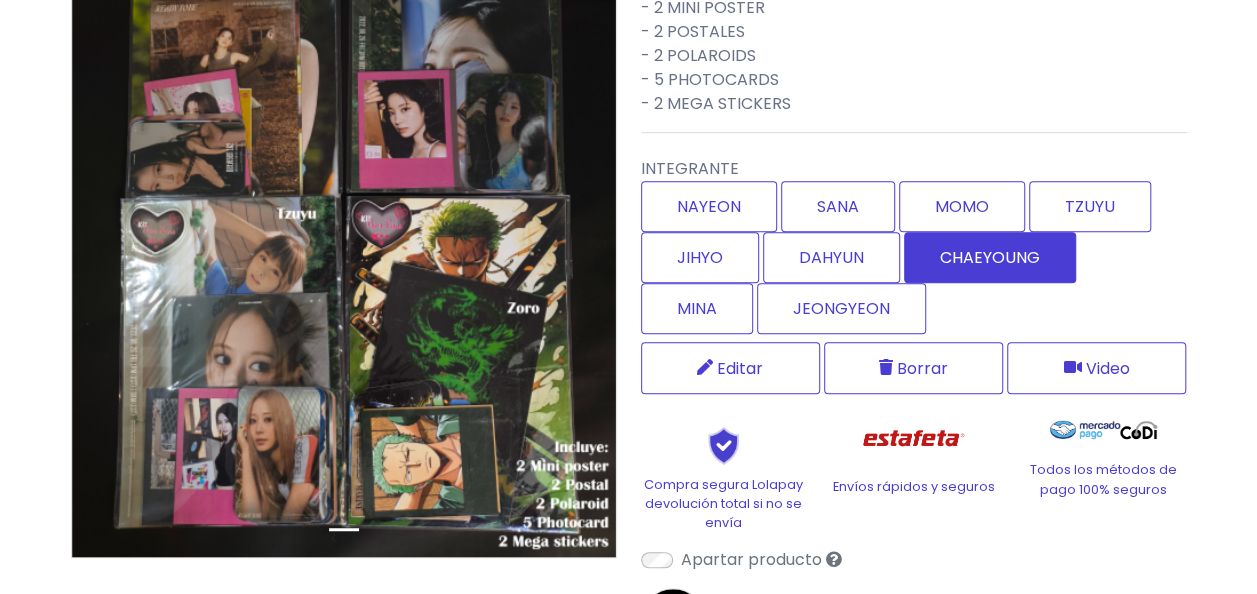 click on "CHAEYOUNG" at bounding box center [990, 257] 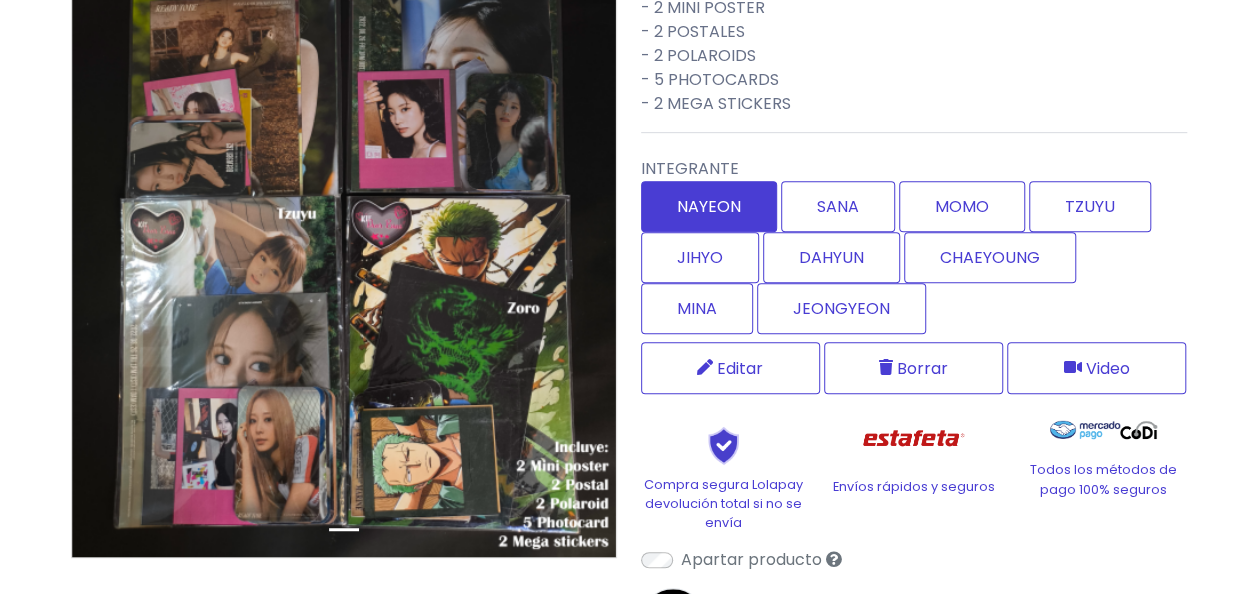 click on "NAYEON" at bounding box center [709, 206] 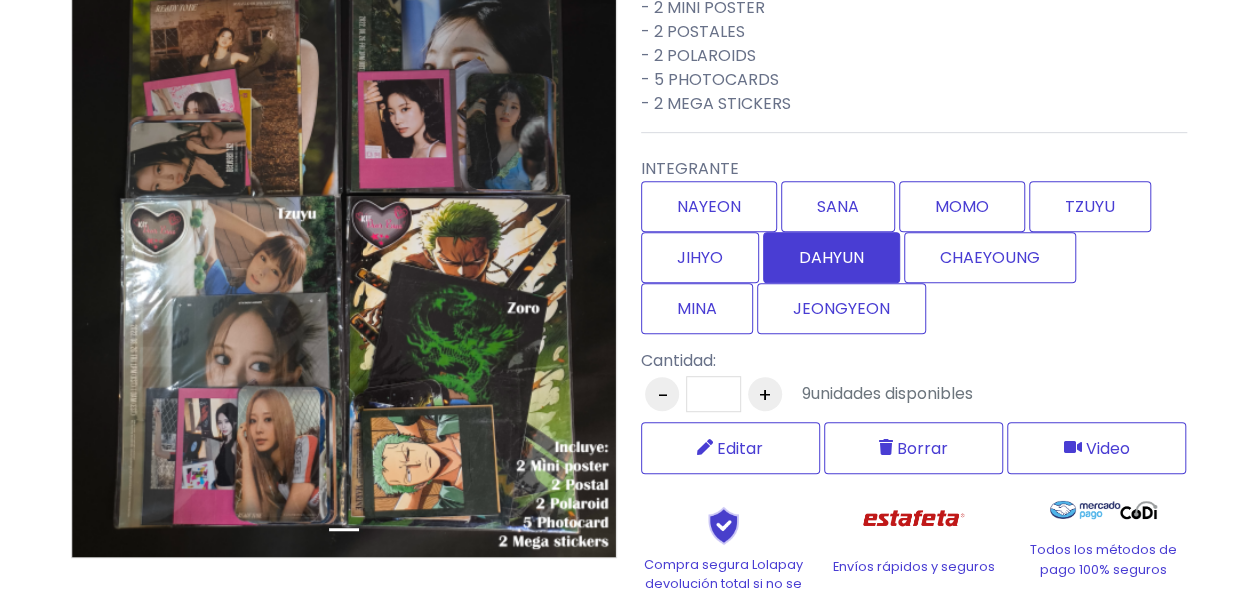 click on "DAHYUN" at bounding box center (831, 257) 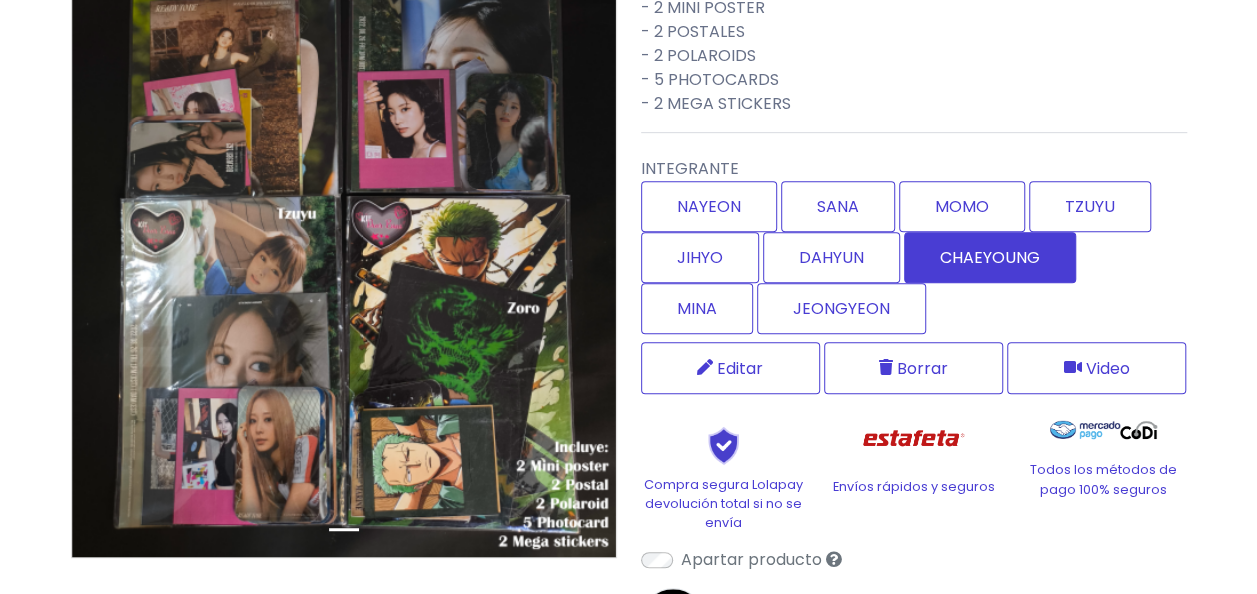 click on "CHAEYOUNG" at bounding box center [990, 257] 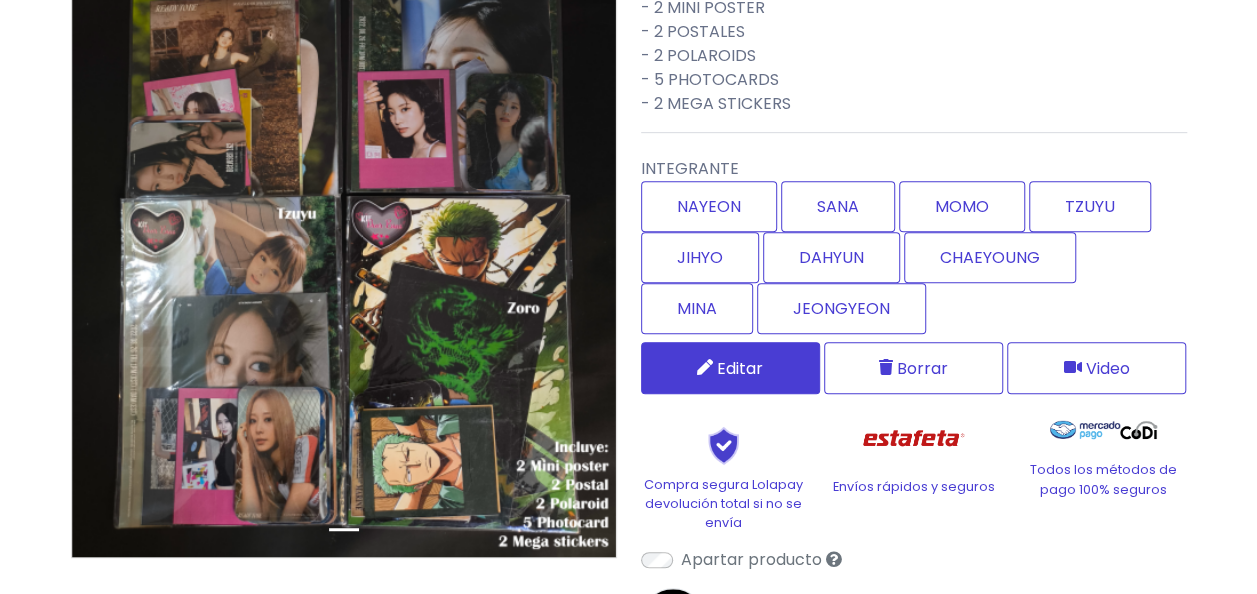 click on "Editar" at bounding box center (730, 368) 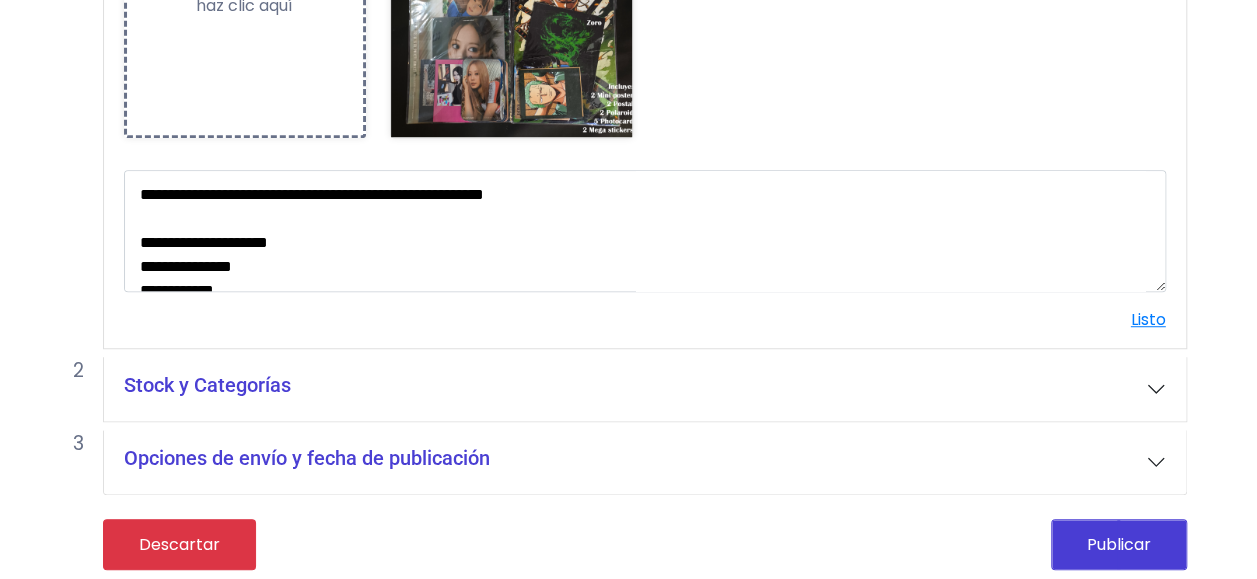 scroll, scrollTop: 543, scrollLeft: 0, axis: vertical 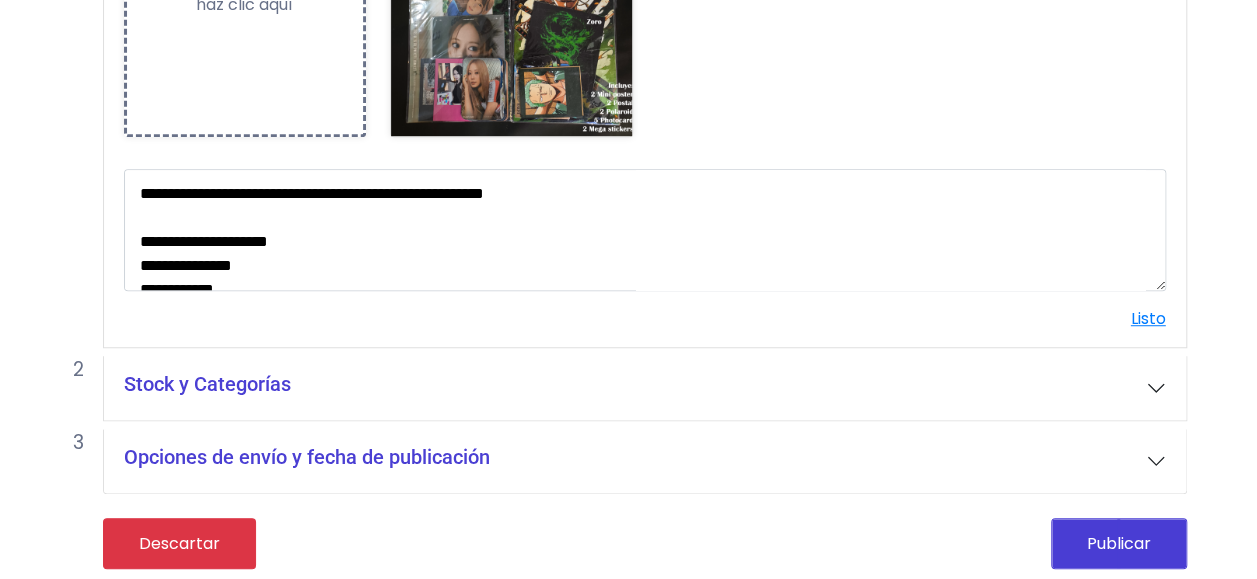 click on "Stock y Categorías" at bounding box center [645, 388] 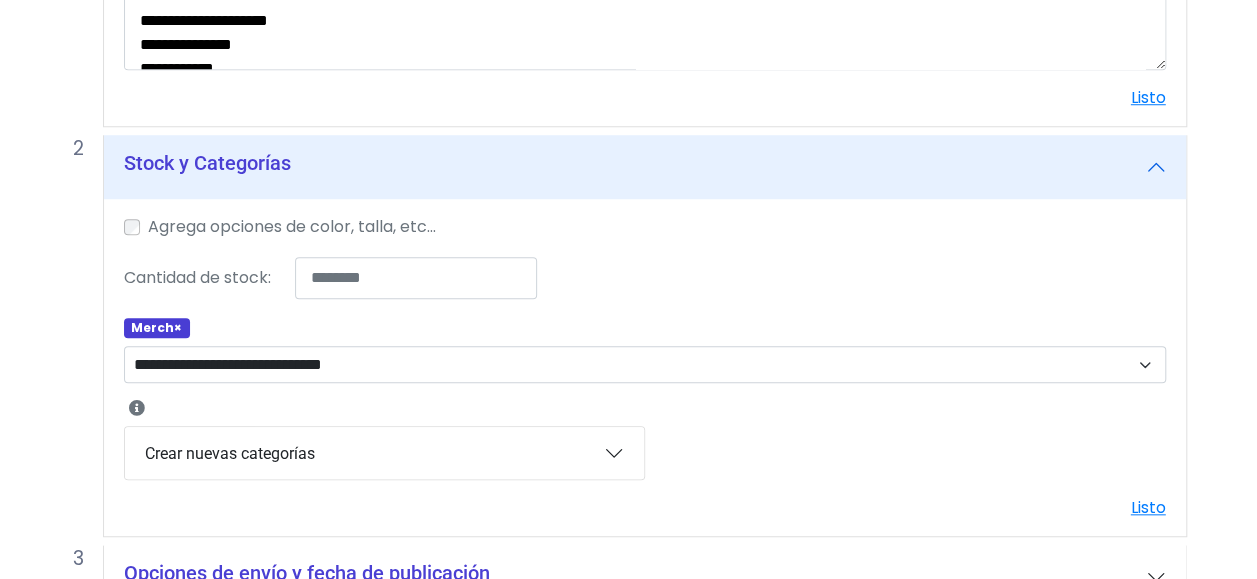 scroll, scrollTop: 877, scrollLeft: 0, axis: vertical 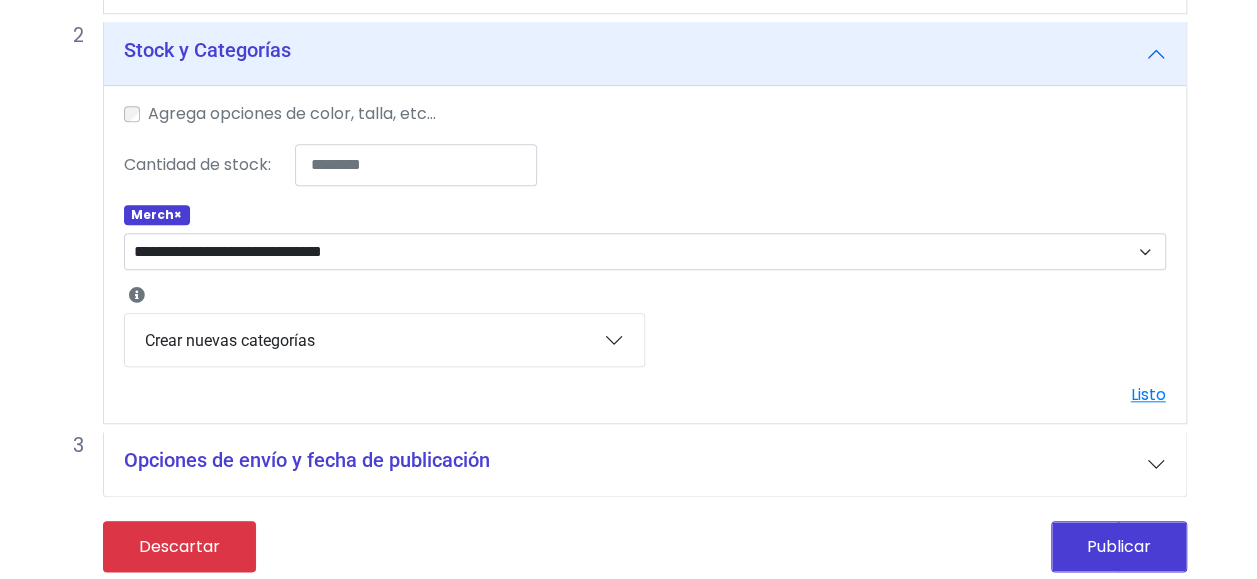 click on "**********" at bounding box center [645, 258] 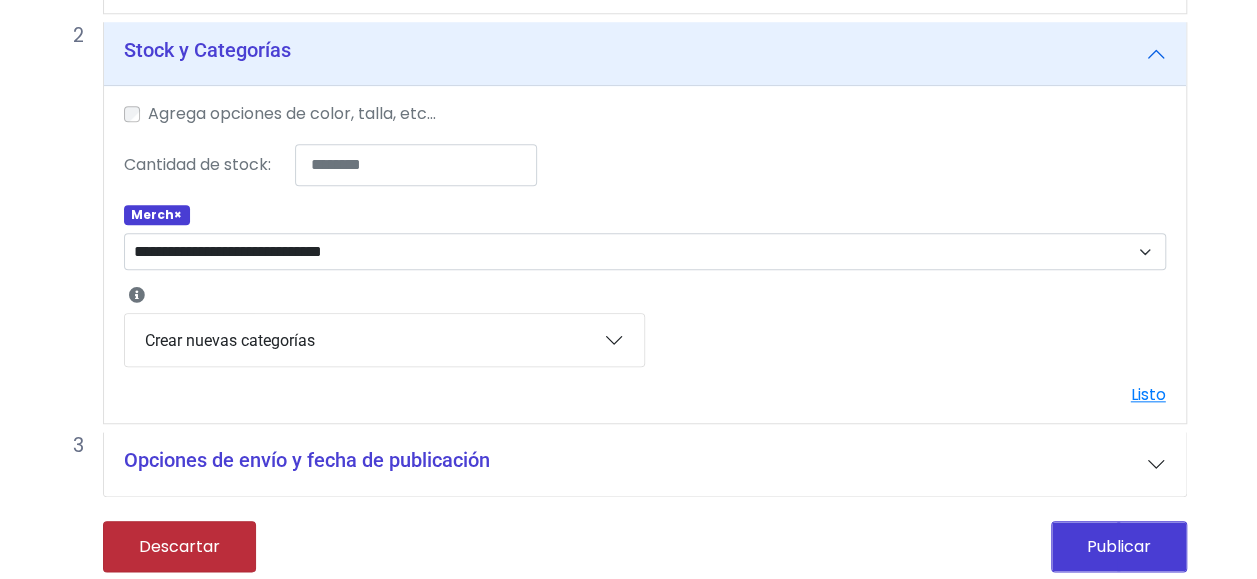 click on "Descartar" at bounding box center [179, 546] 